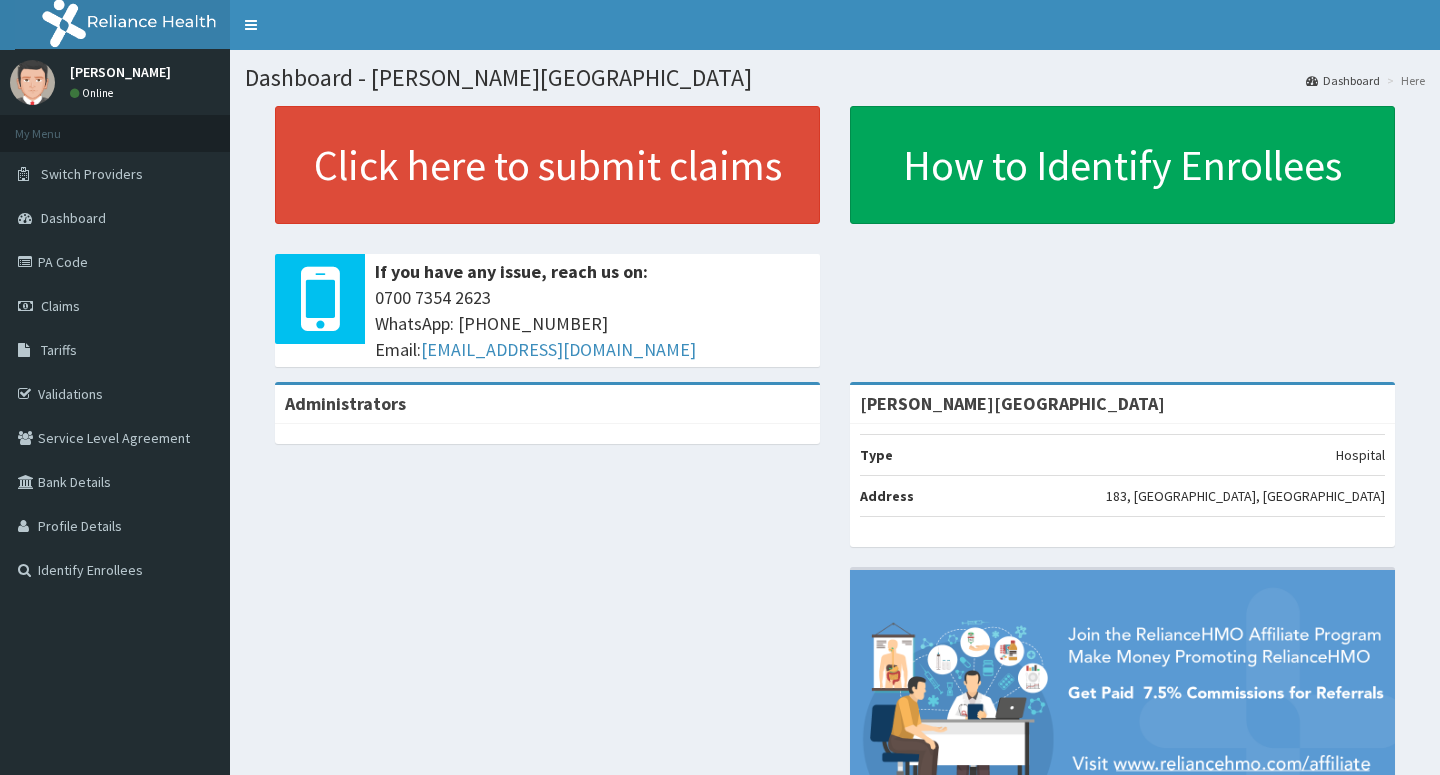 scroll, scrollTop: 0, scrollLeft: 0, axis: both 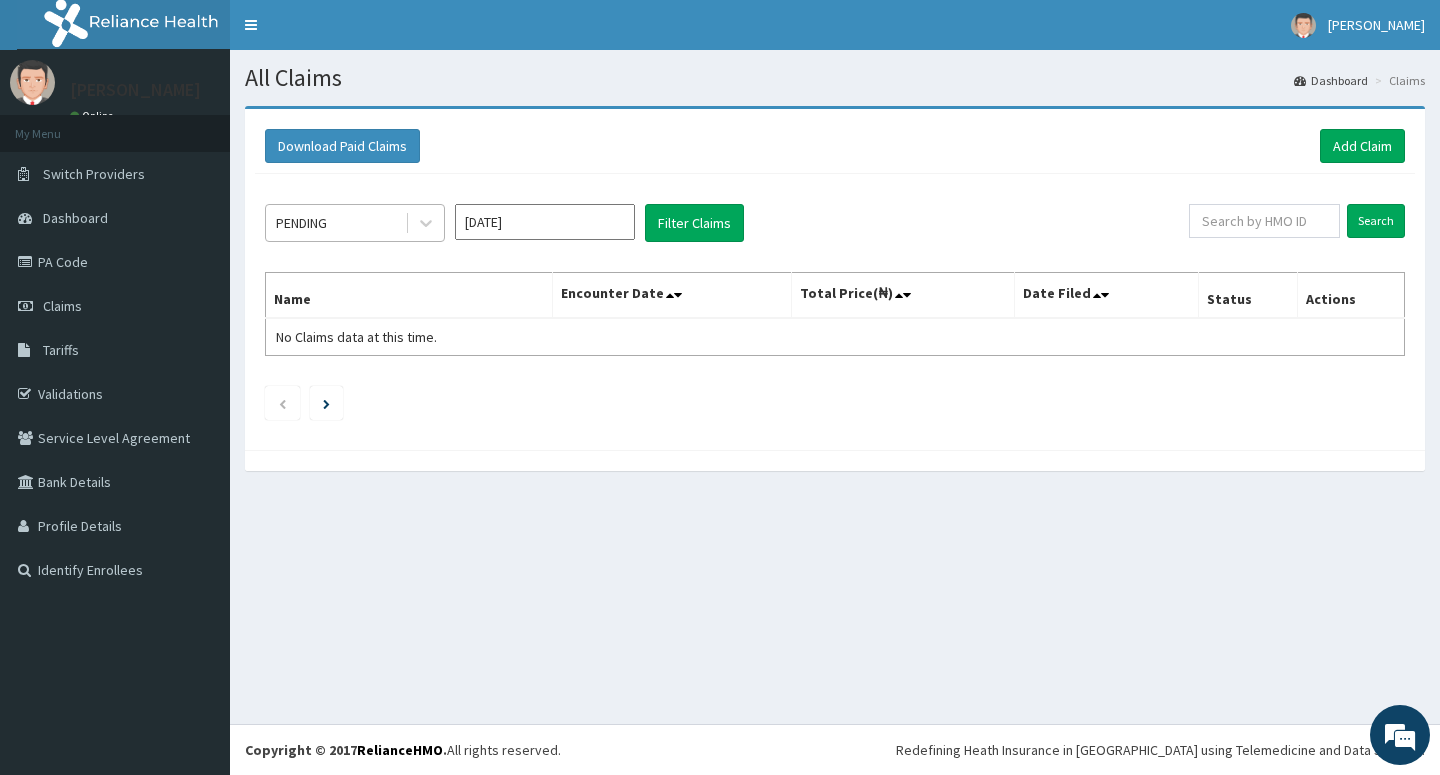click on "PENDING" at bounding box center [335, 223] 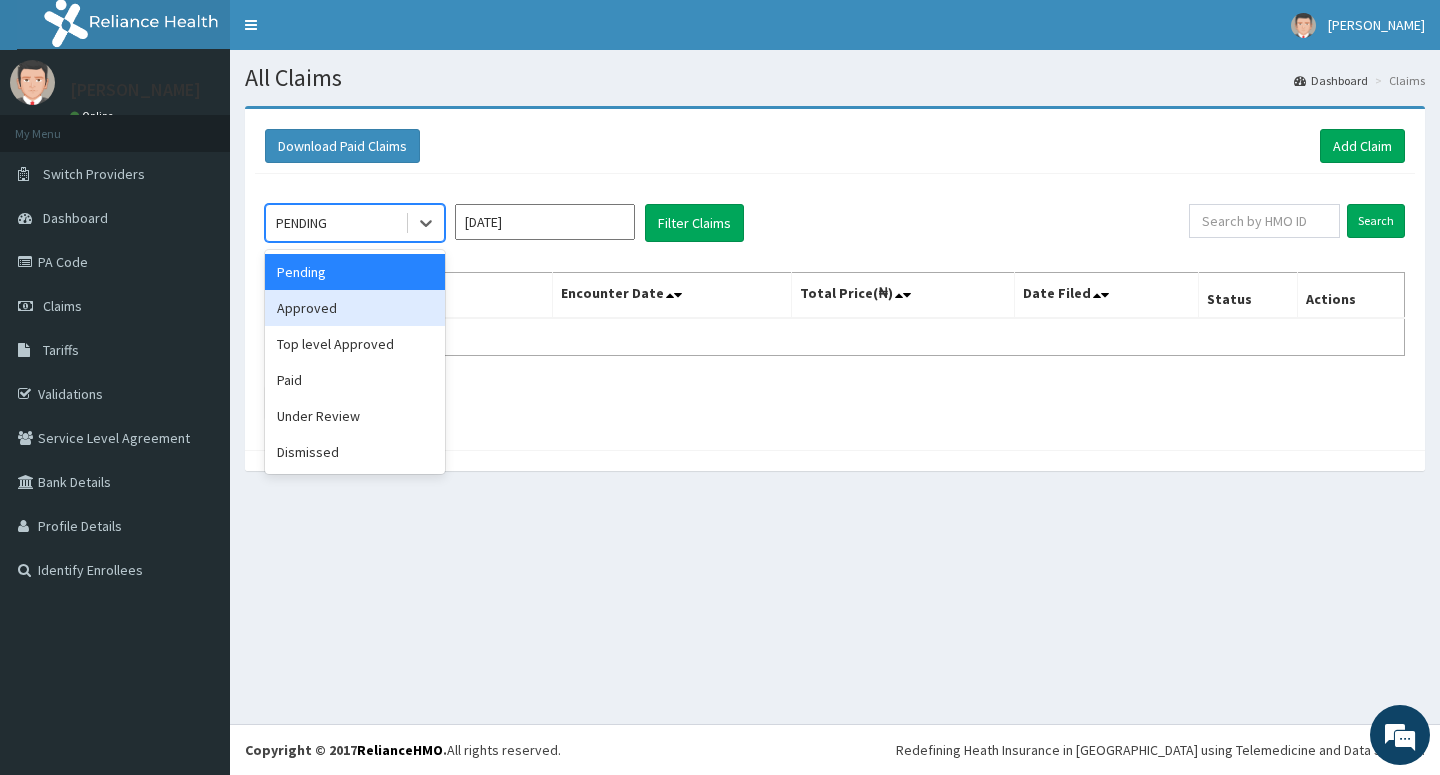 click on "Approved" at bounding box center [355, 308] 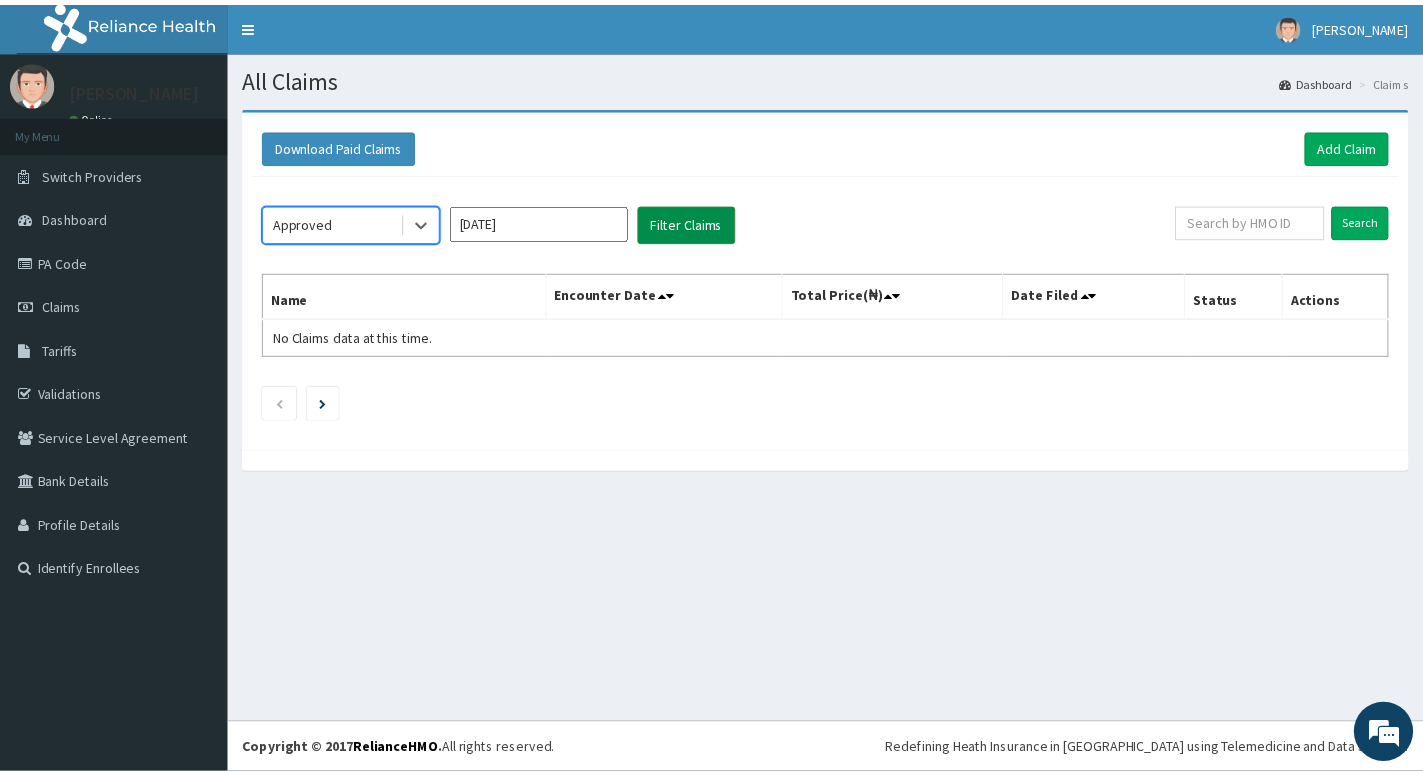 scroll, scrollTop: 0, scrollLeft: 0, axis: both 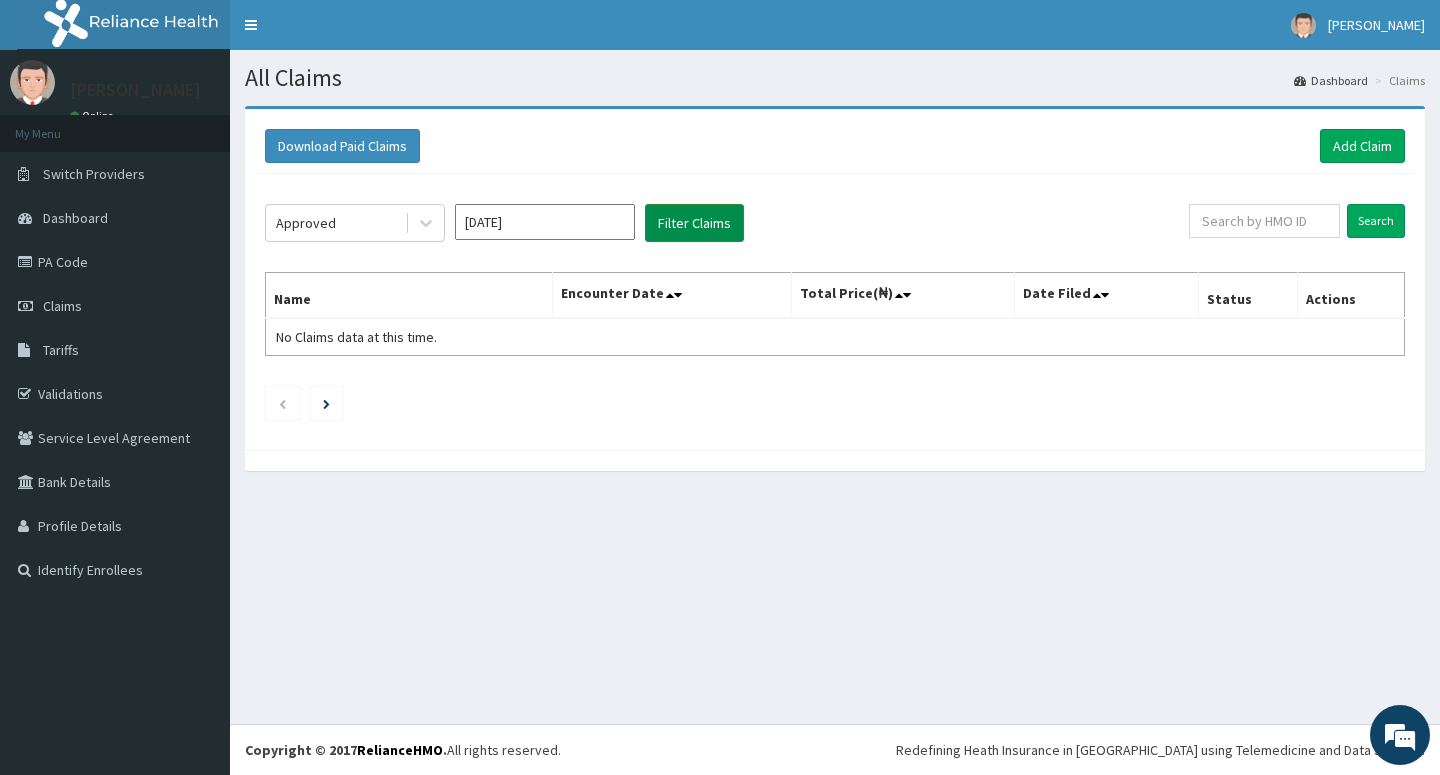 click on "Filter Claims" at bounding box center [694, 223] 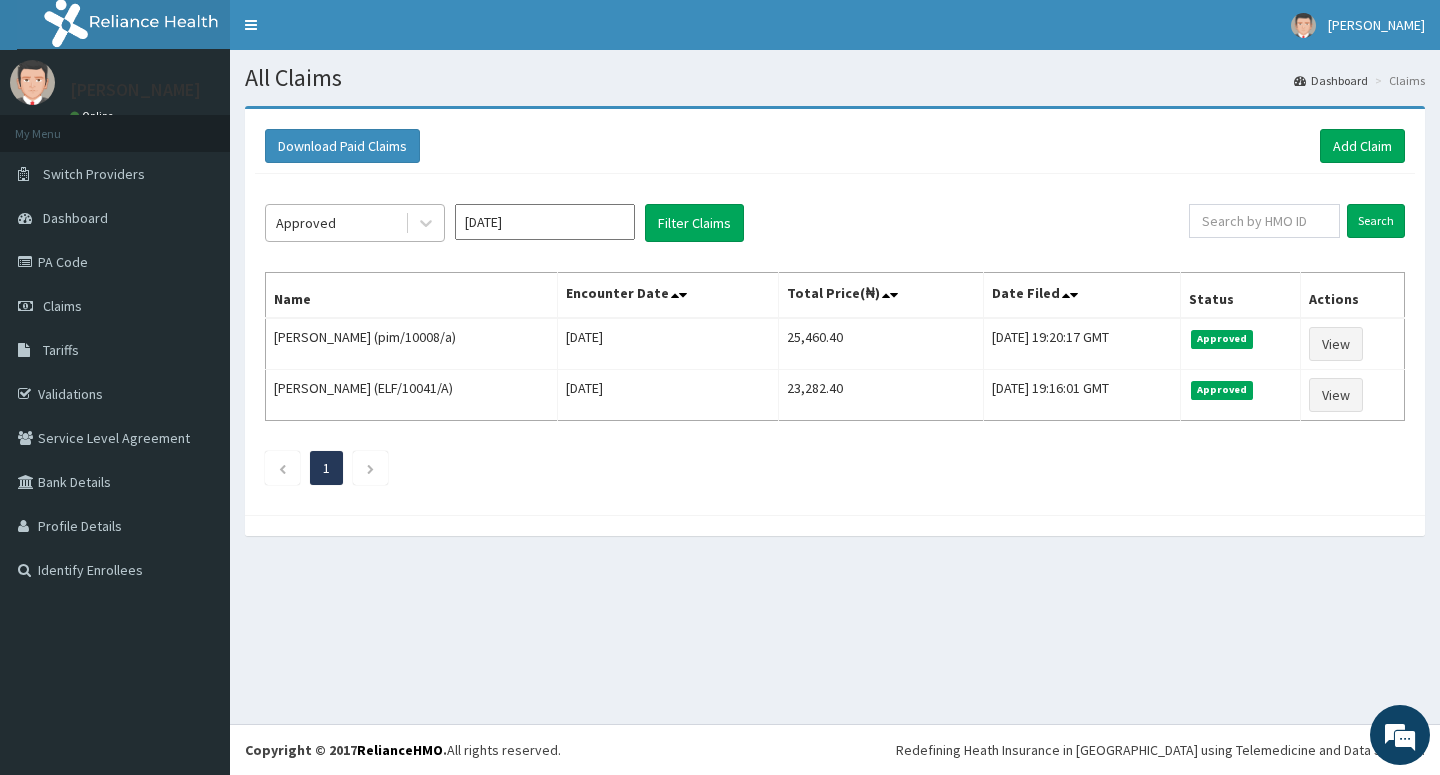click on "Approved" at bounding box center (335, 223) 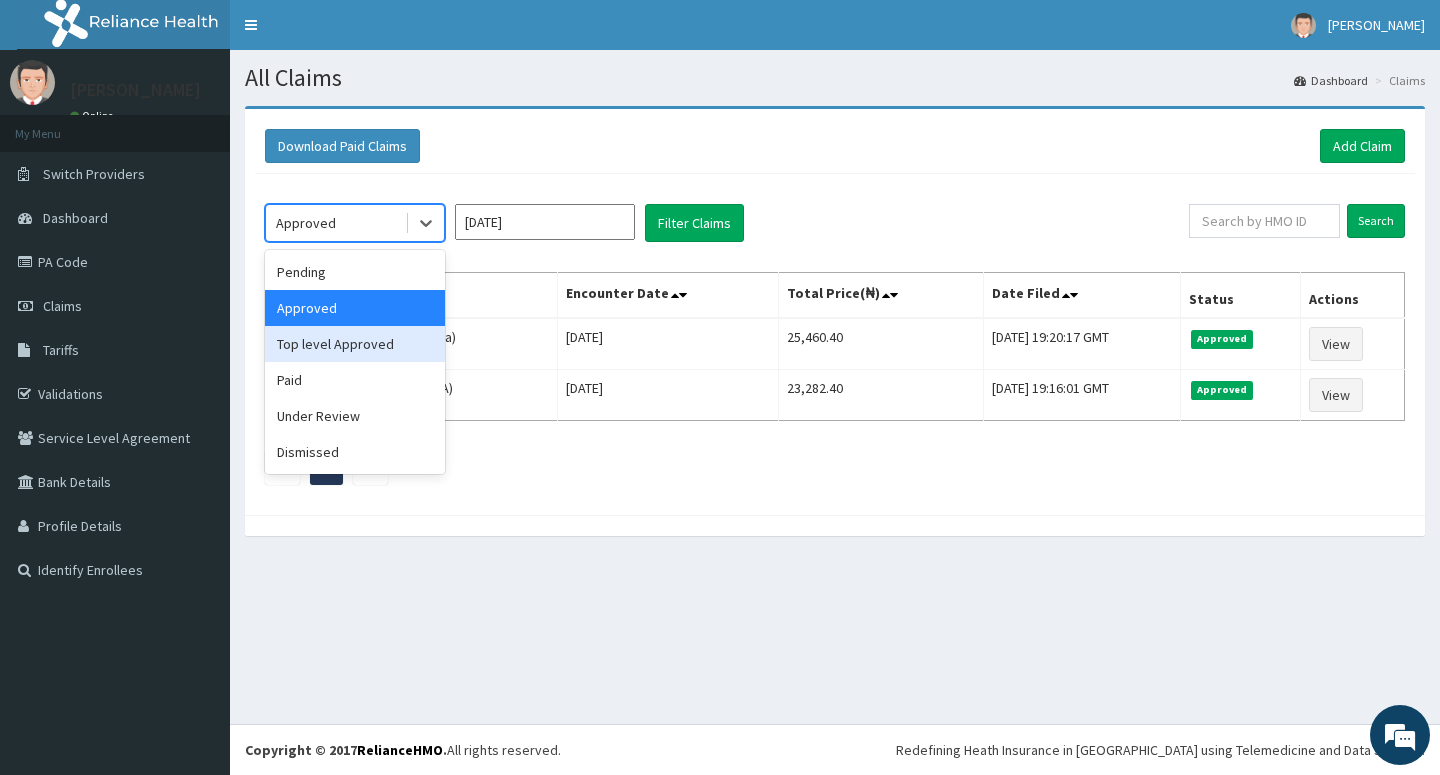 click on "Top level Approved" at bounding box center (355, 344) 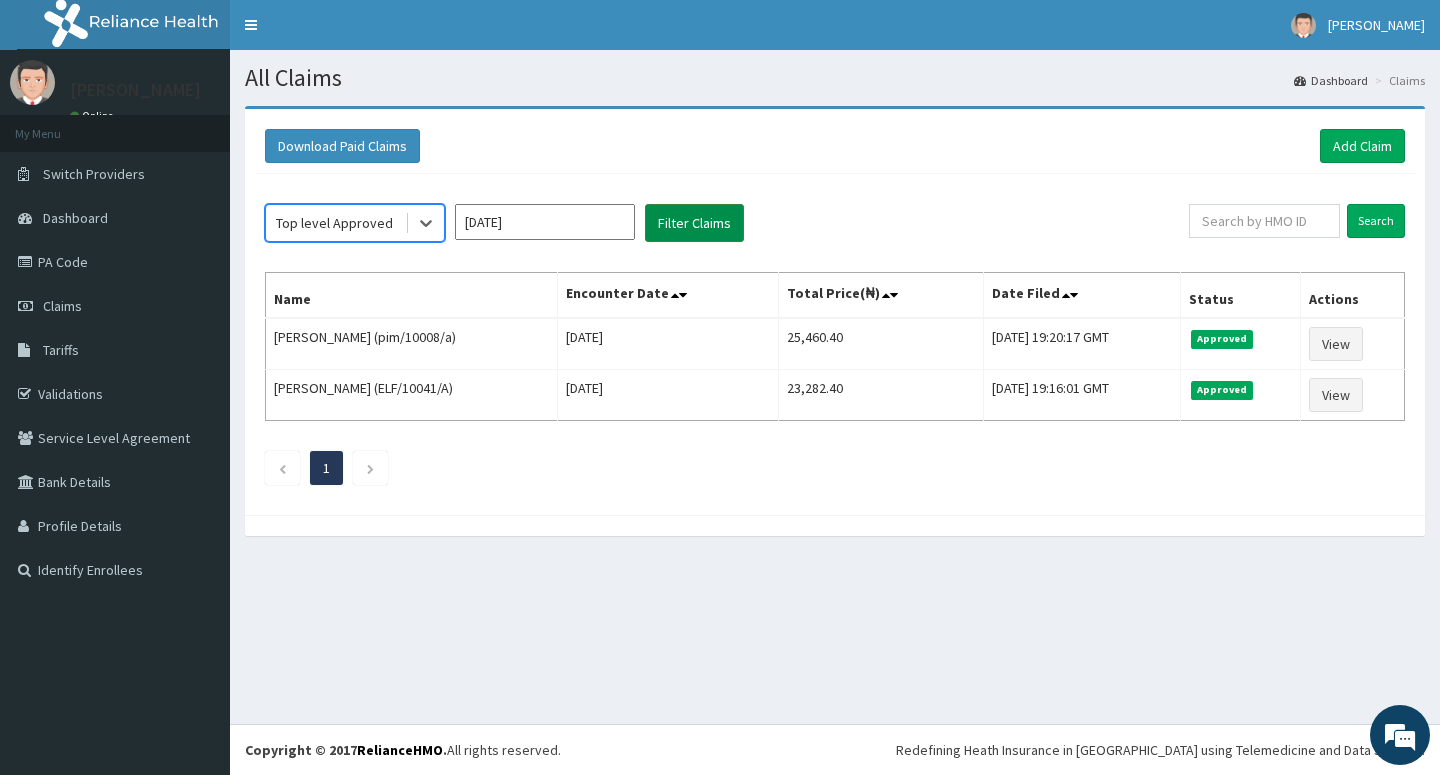 click on "Filter Claims" at bounding box center [694, 223] 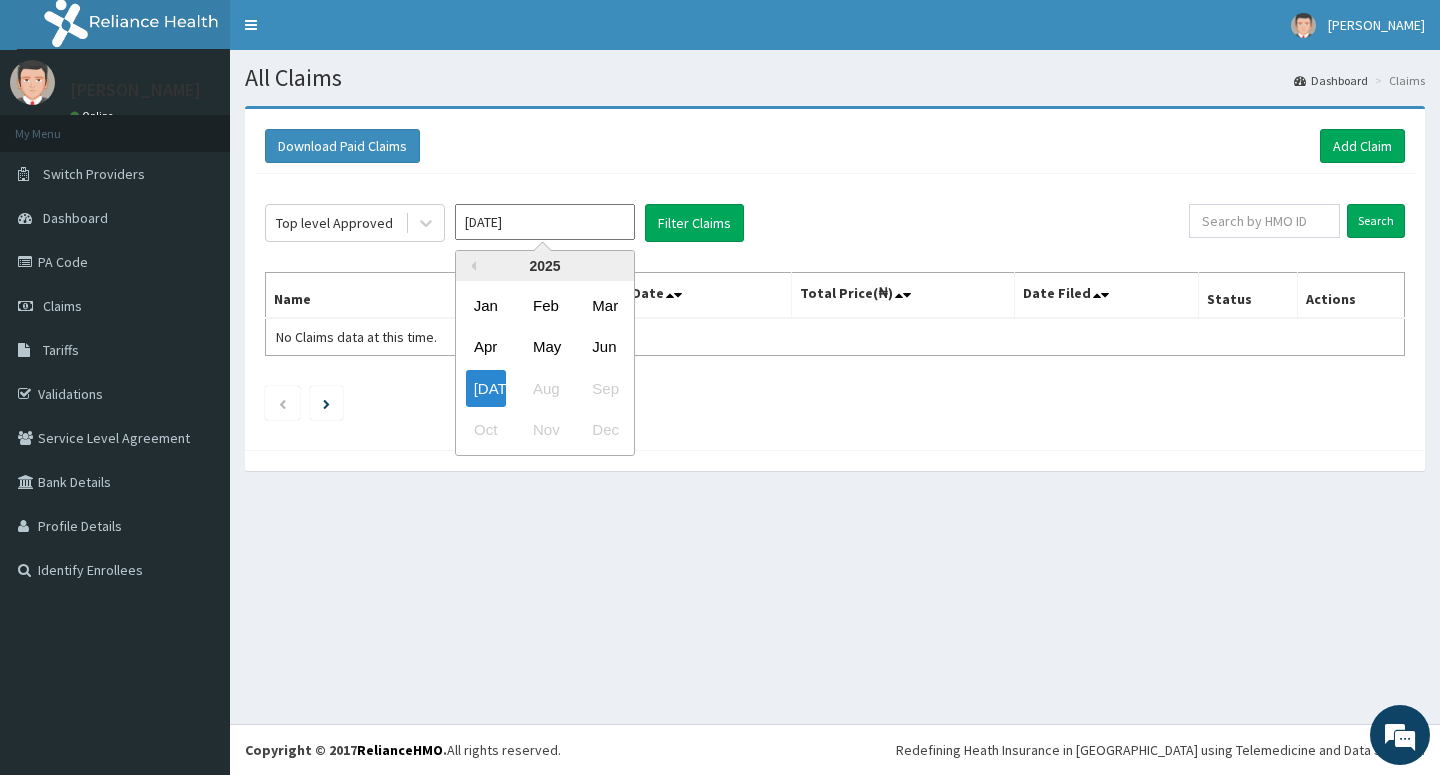 click on "[DATE]" at bounding box center [545, 222] 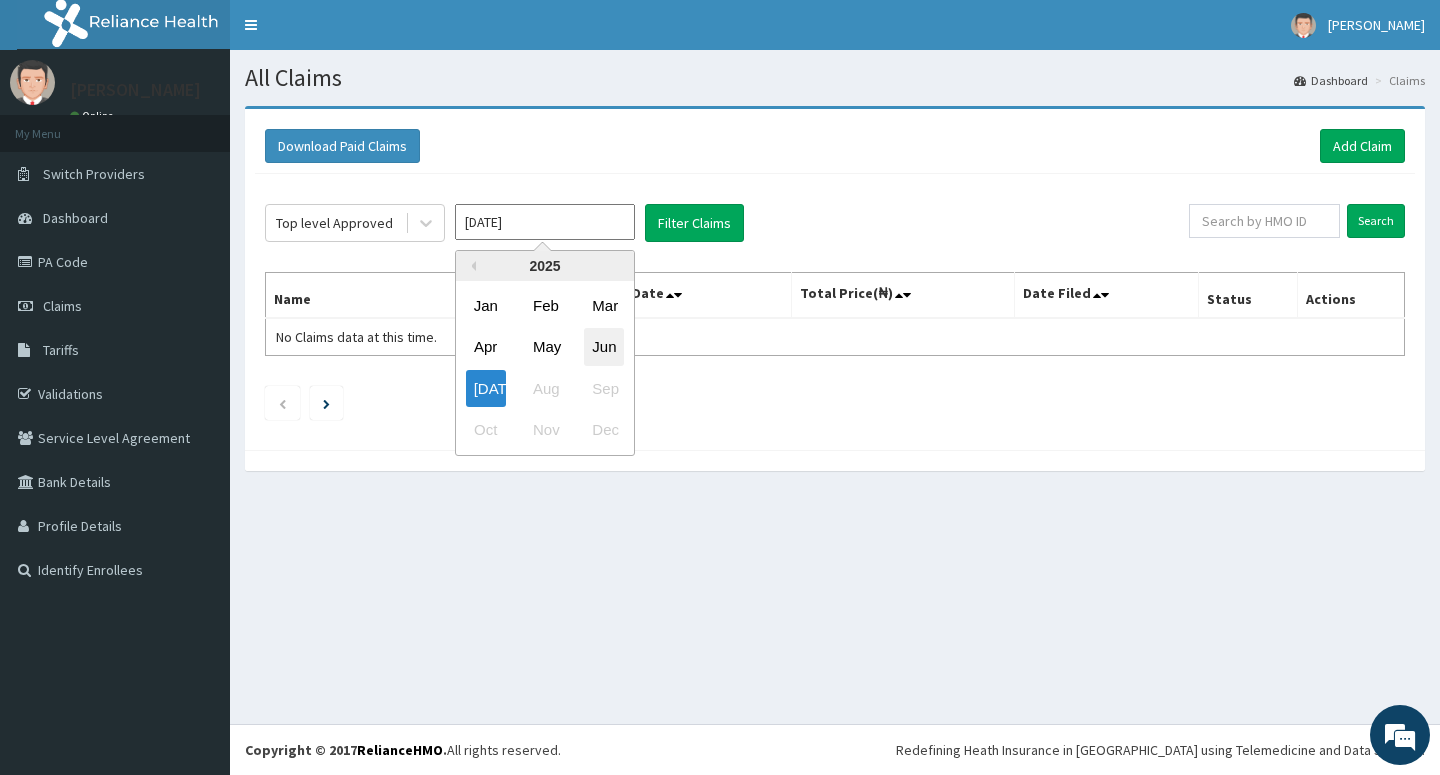 click on "Jun" at bounding box center [604, 347] 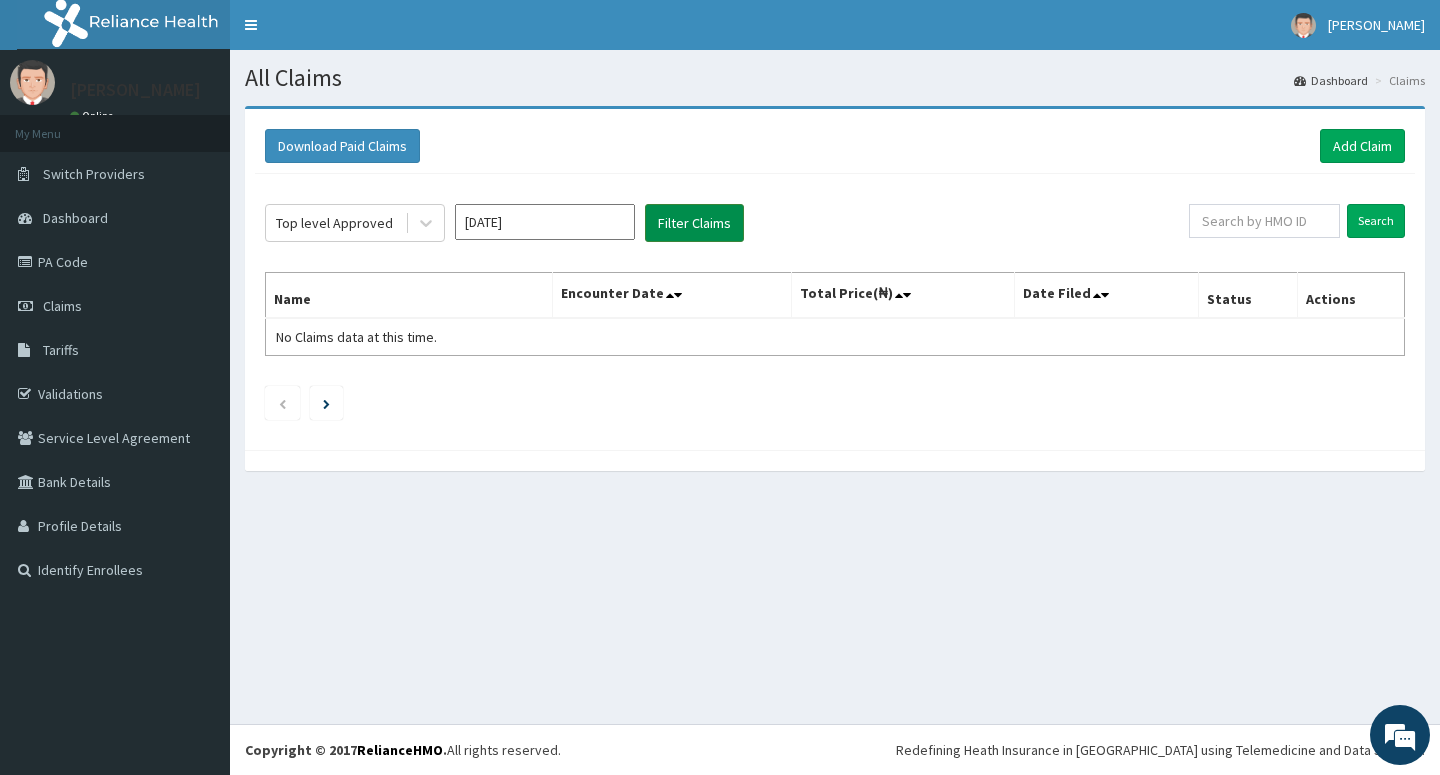 click on "Filter Claims" at bounding box center [694, 223] 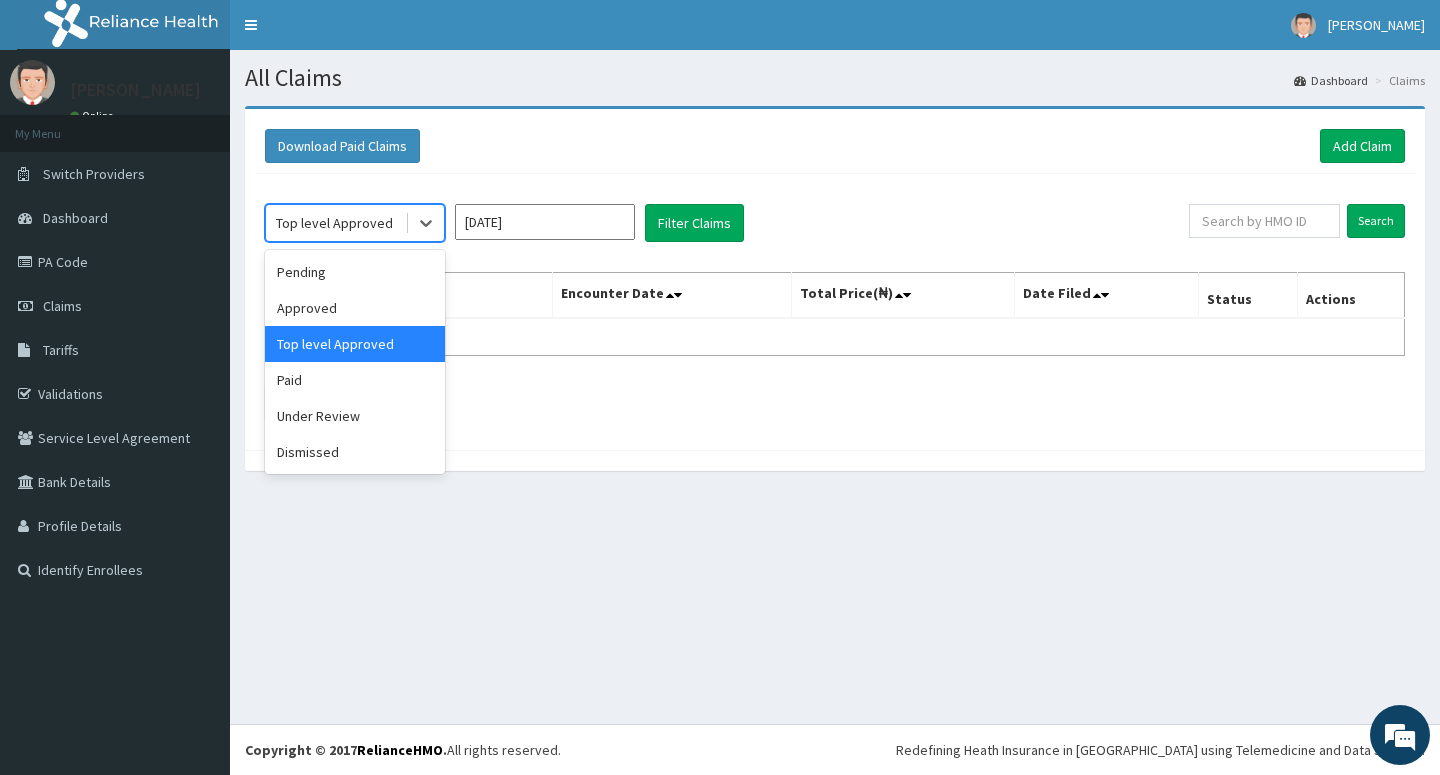 click on "Top level Approved" at bounding box center [334, 223] 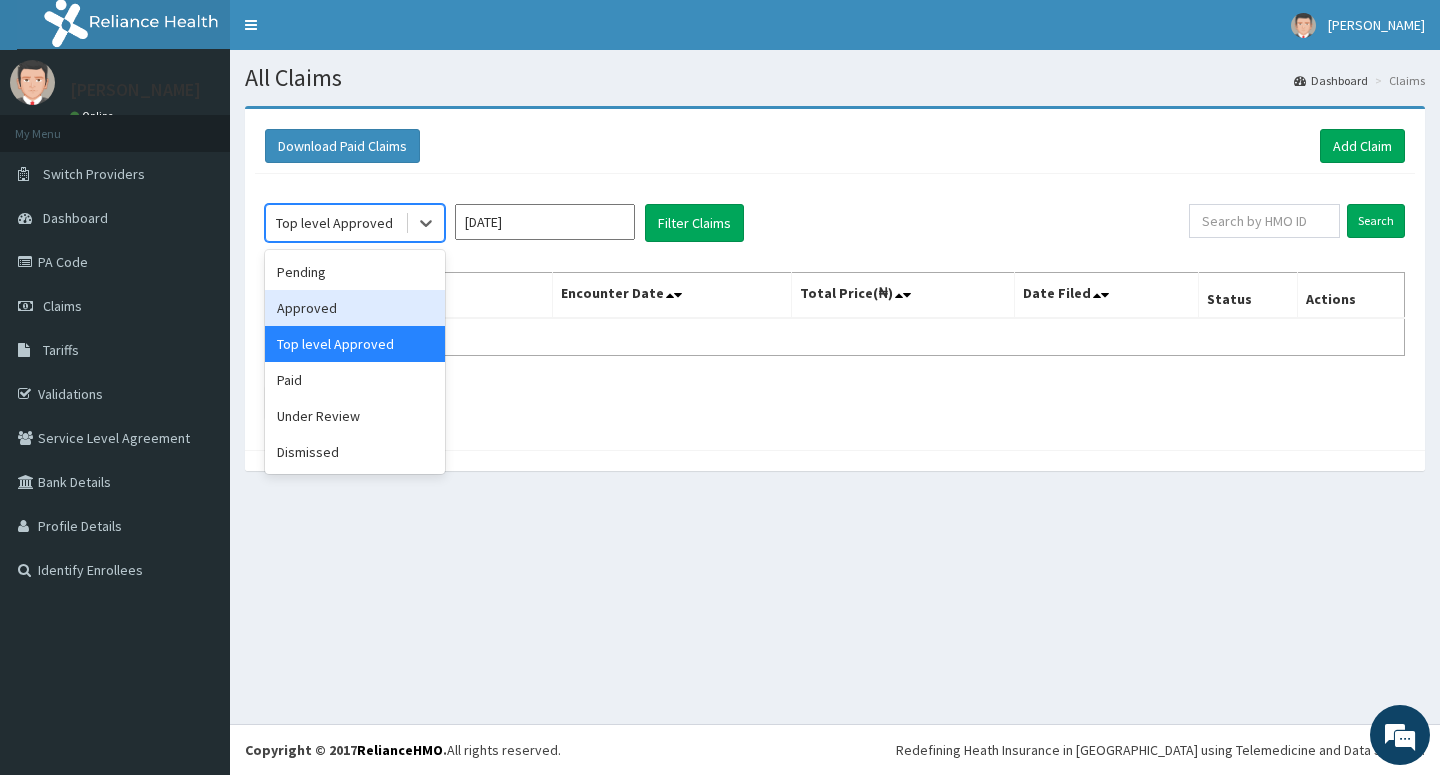click on "Approved" at bounding box center [355, 308] 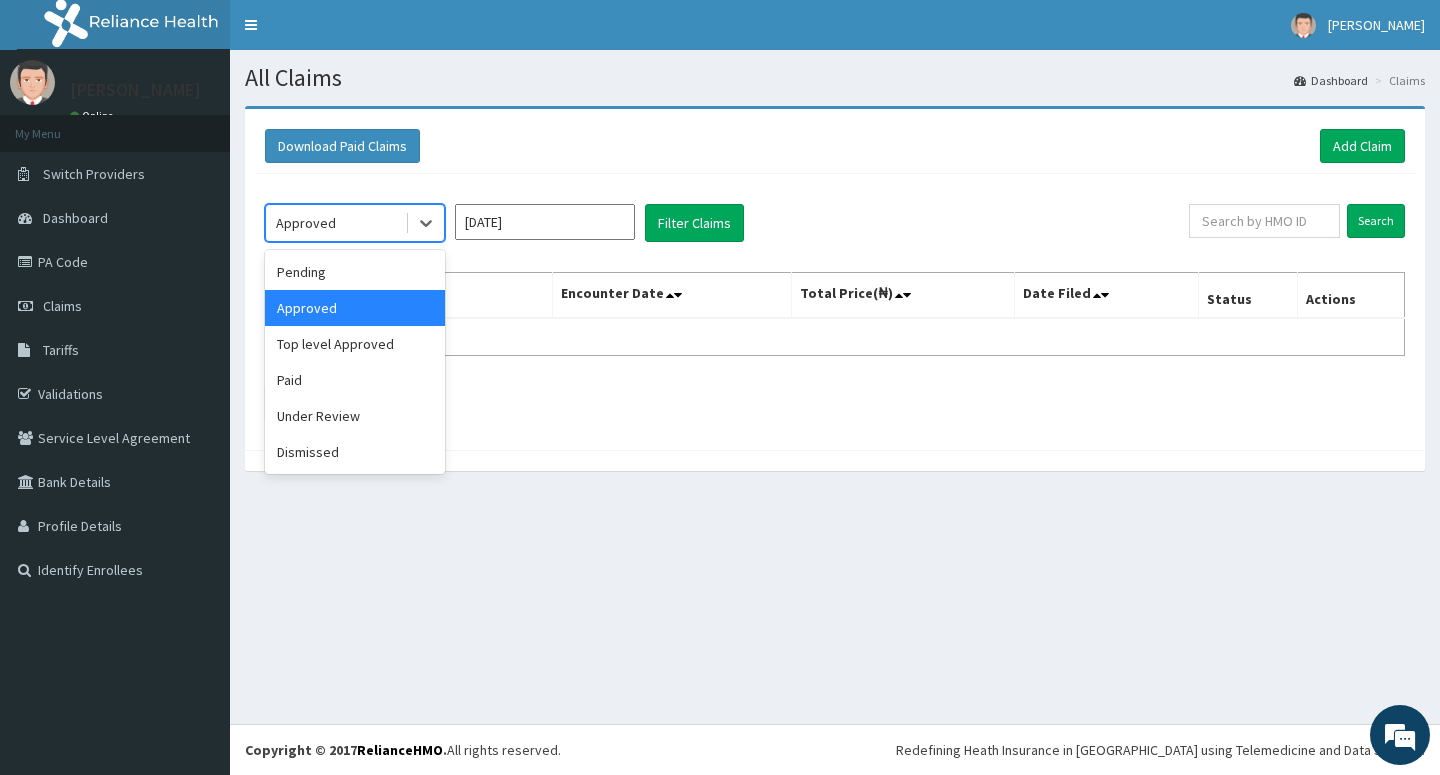 click on "Approved" at bounding box center [306, 223] 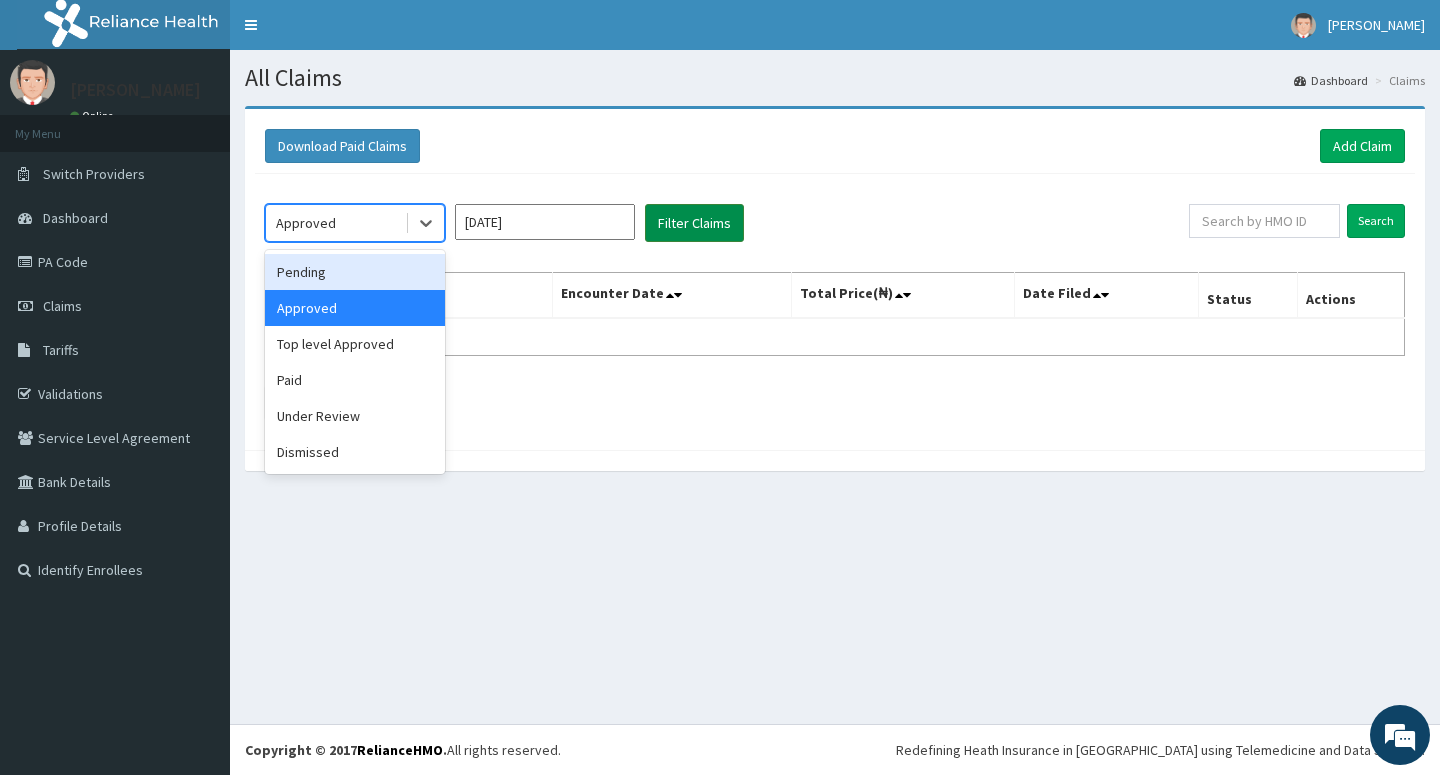 click on "Filter Claims" at bounding box center [694, 223] 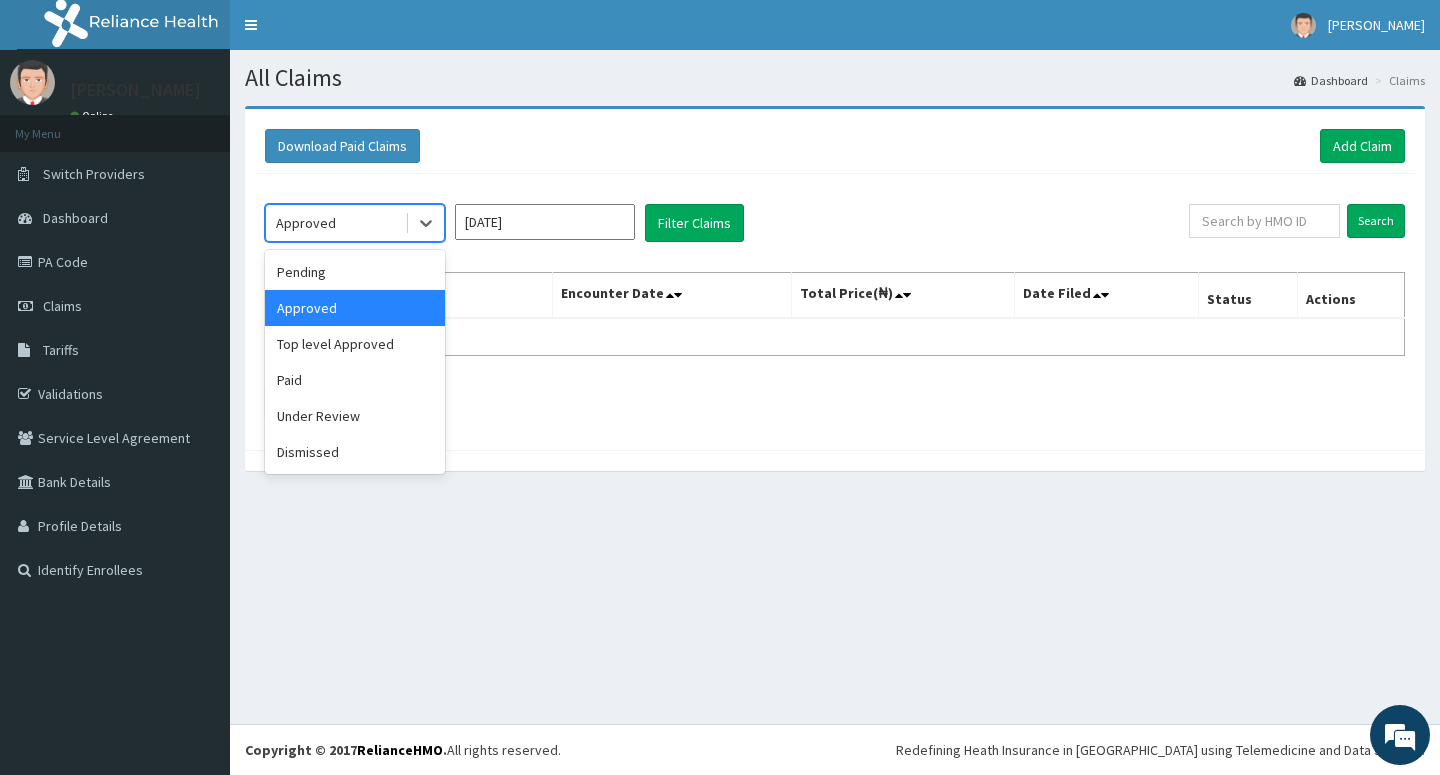 click on "Approved" at bounding box center [355, 223] 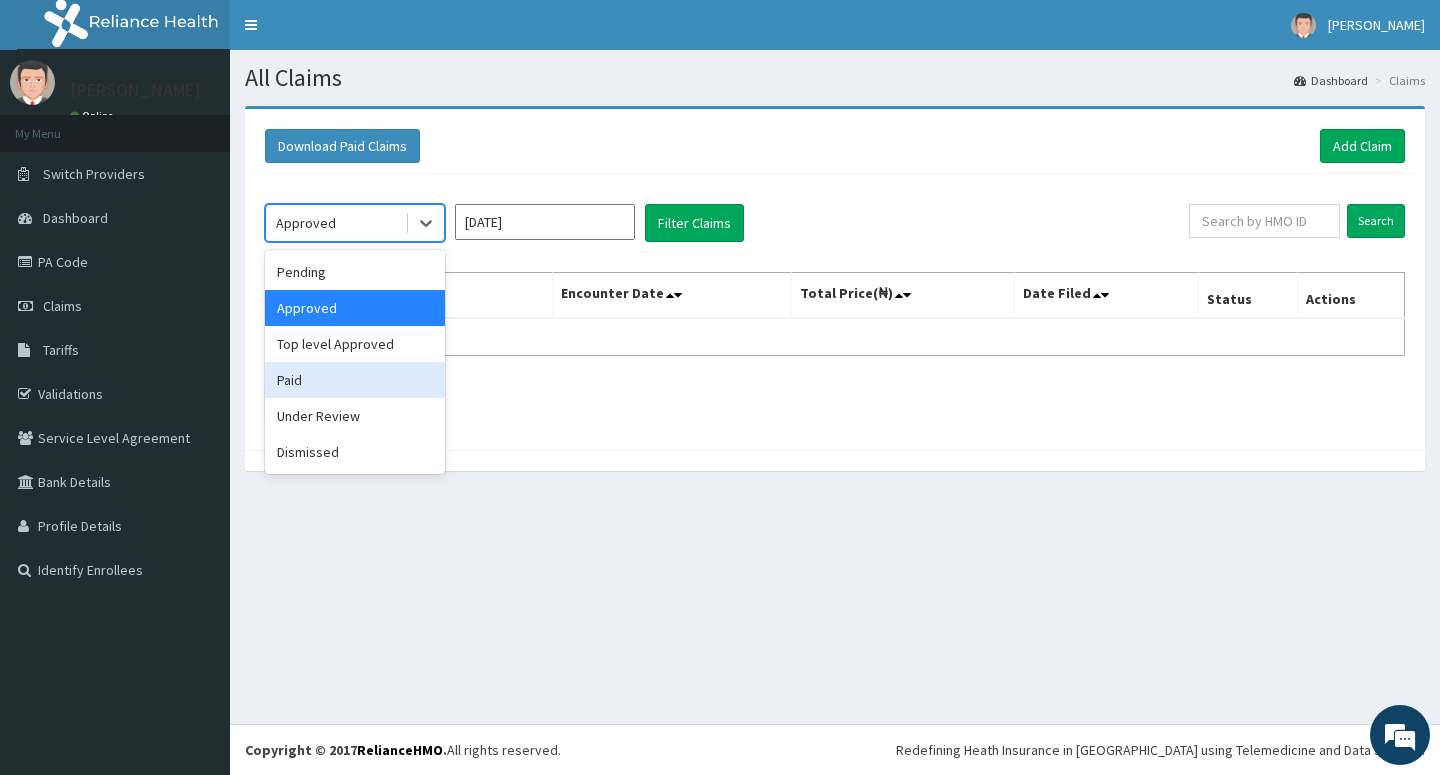 click on "Paid" at bounding box center [355, 380] 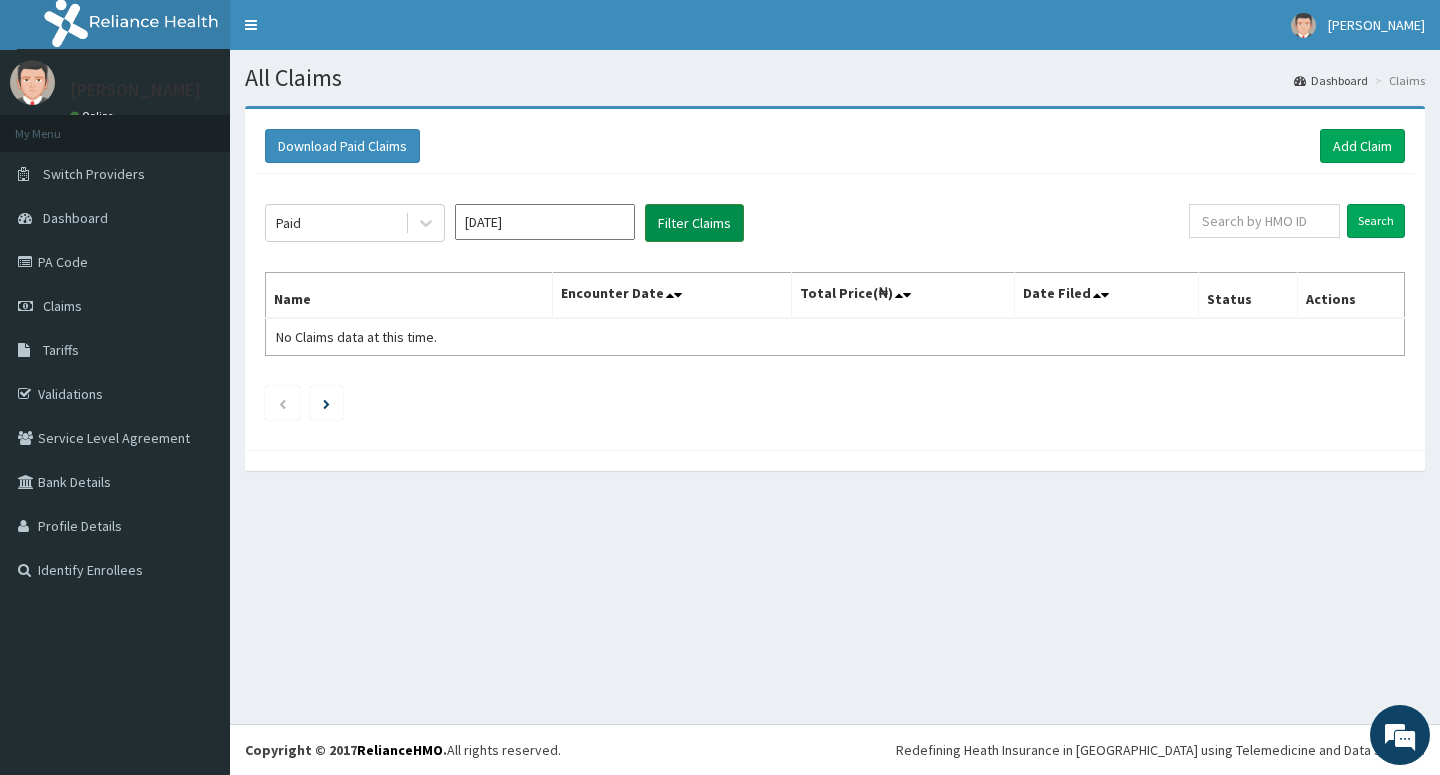 click on "Filter Claims" at bounding box center (694, 223) 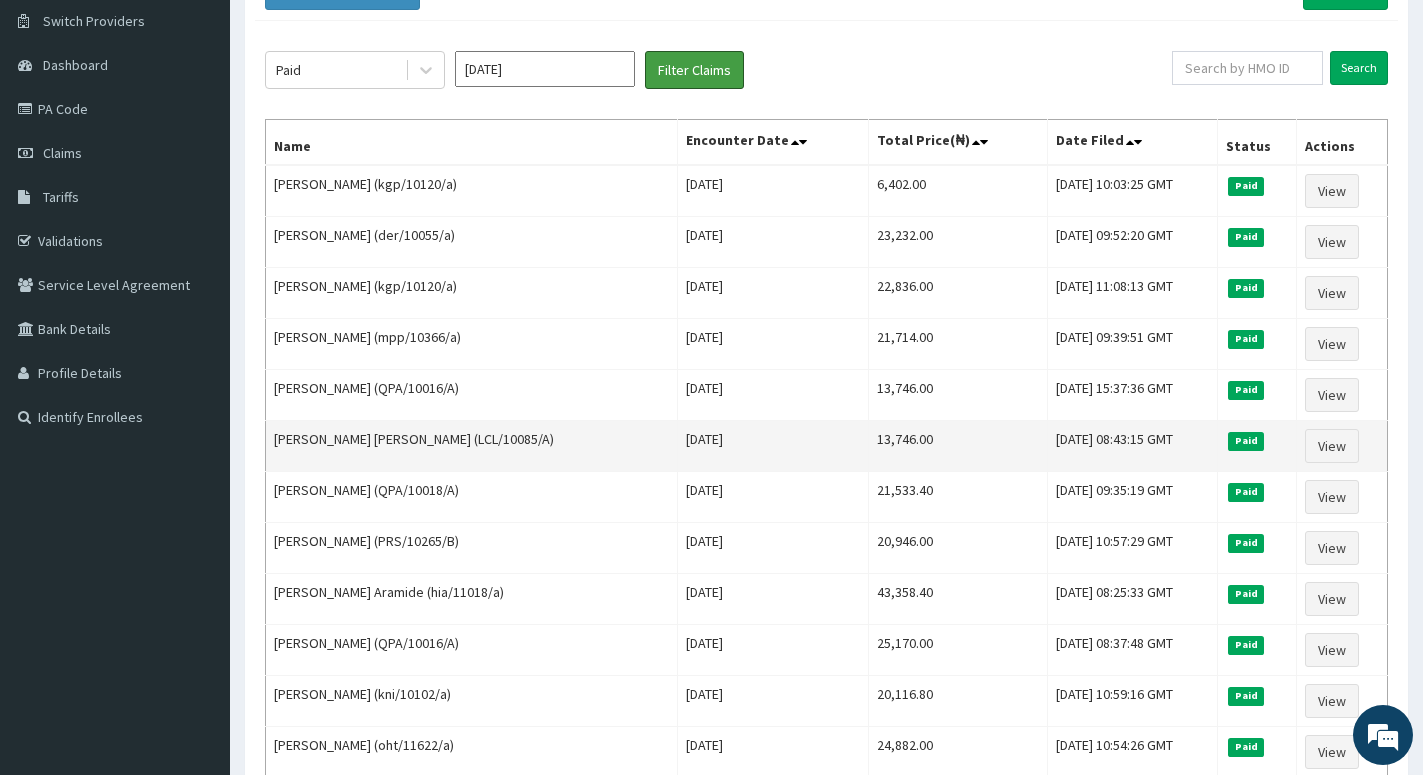 scroll, scrollTop: 0, scrollLeft: 0, axis: both 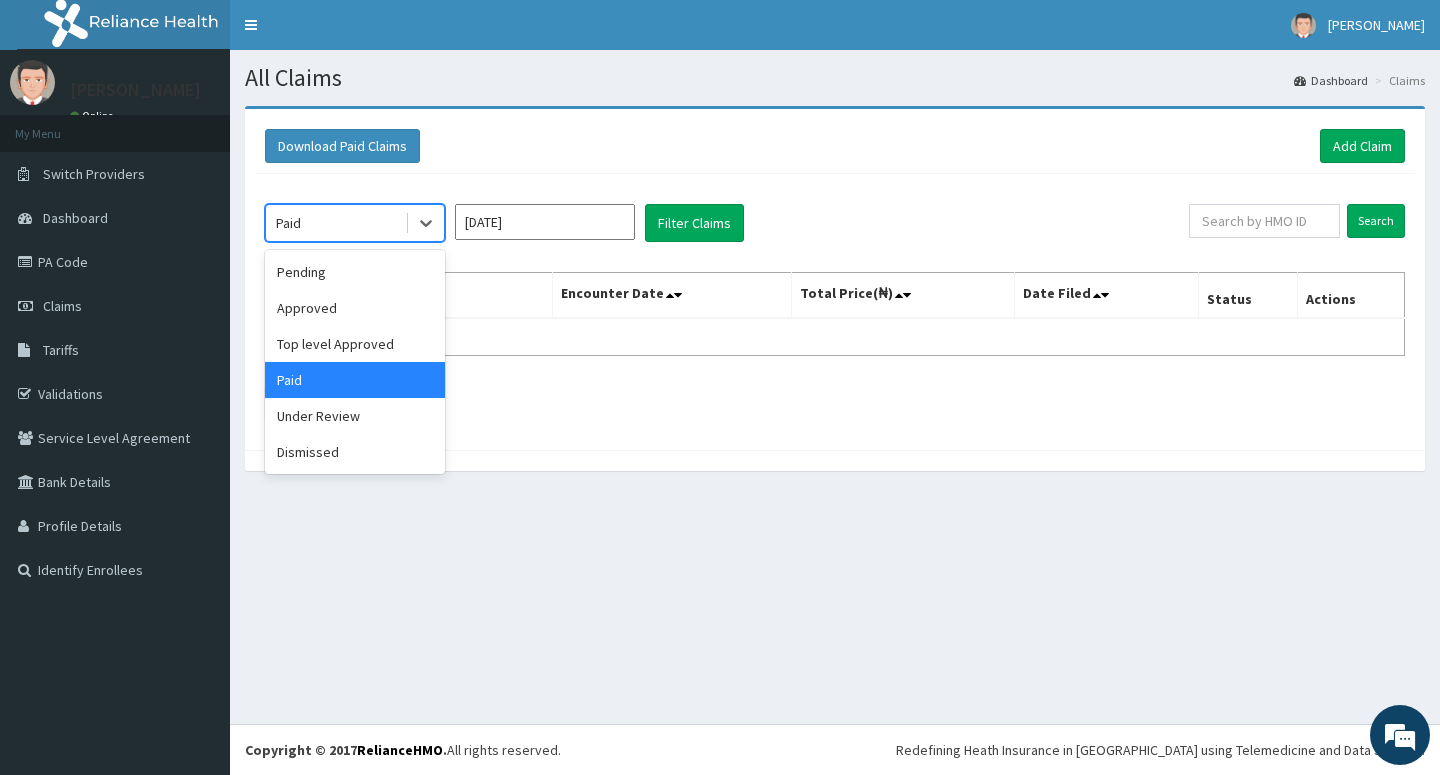 click on "Paid" at bounding box center (335, 223) 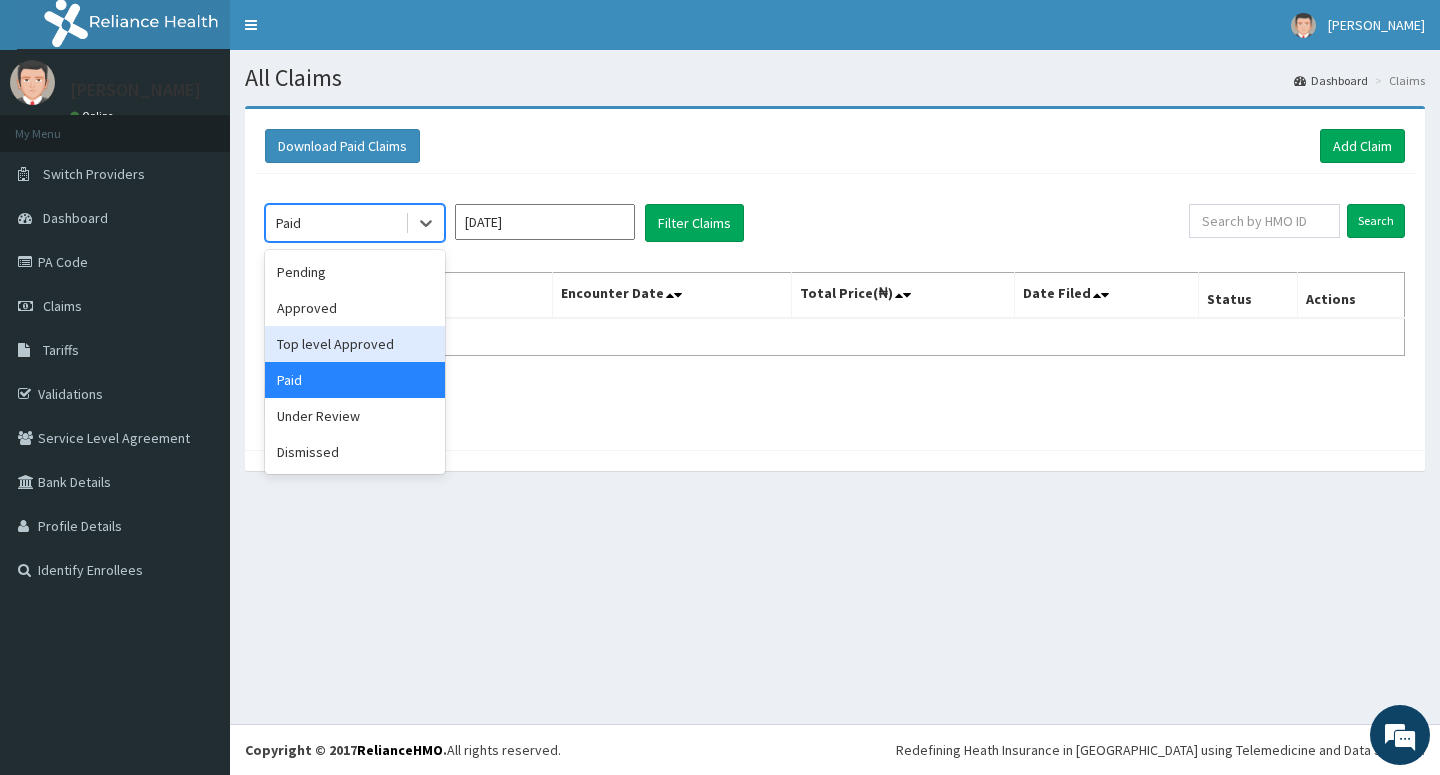 click on "Top level Approved" at bounding box center [355, 344] 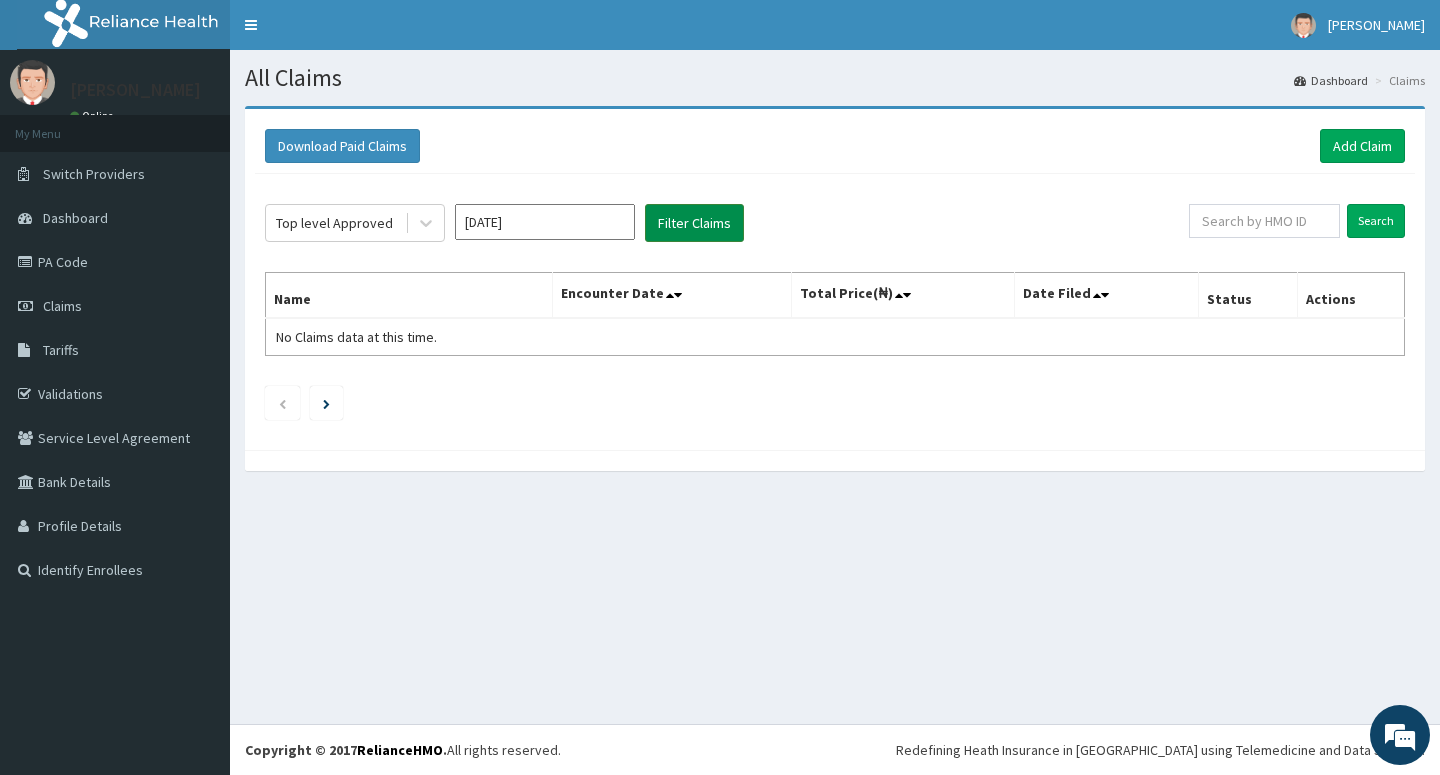 click on "Filter Claims" at bounding box center [694, 223] 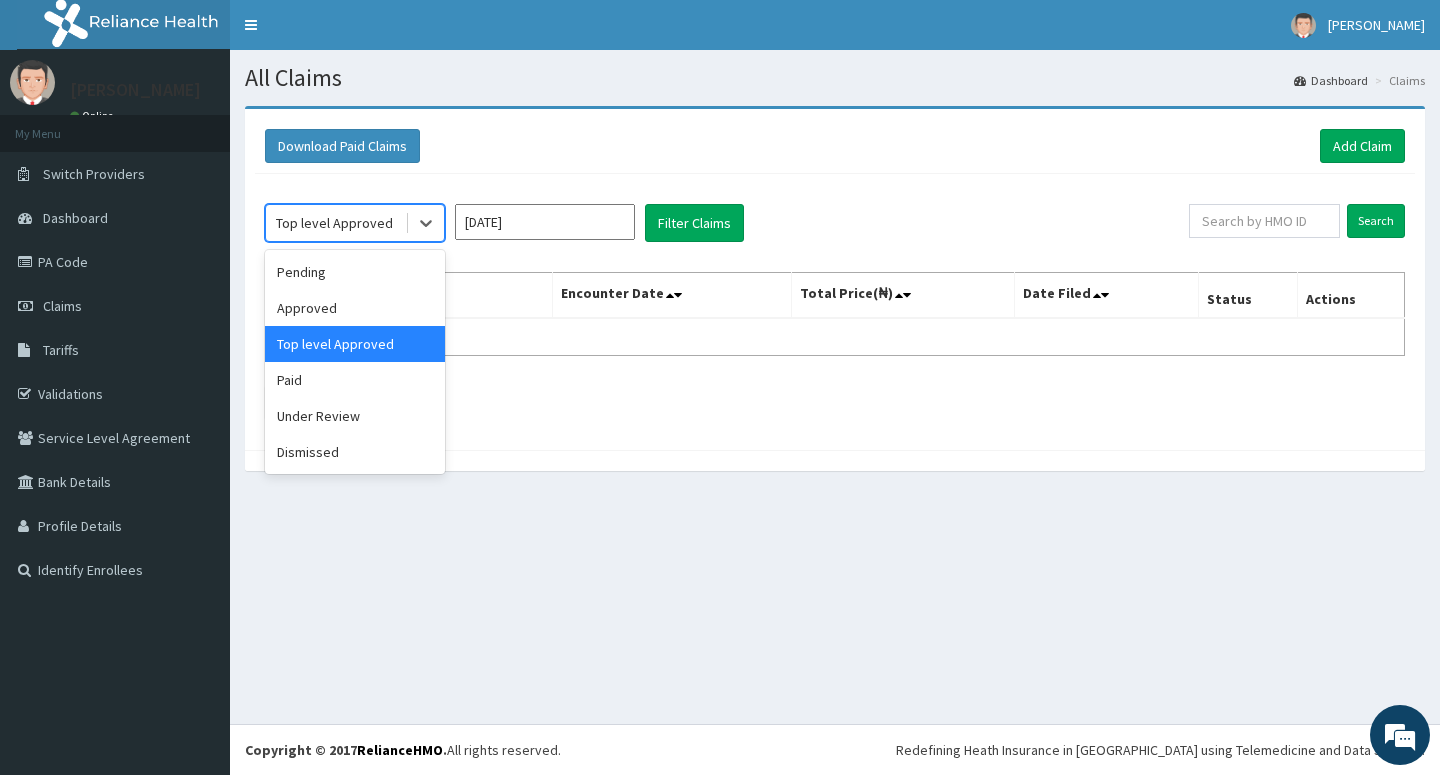click on "Top level Approved" at bounding box center (334, 223) 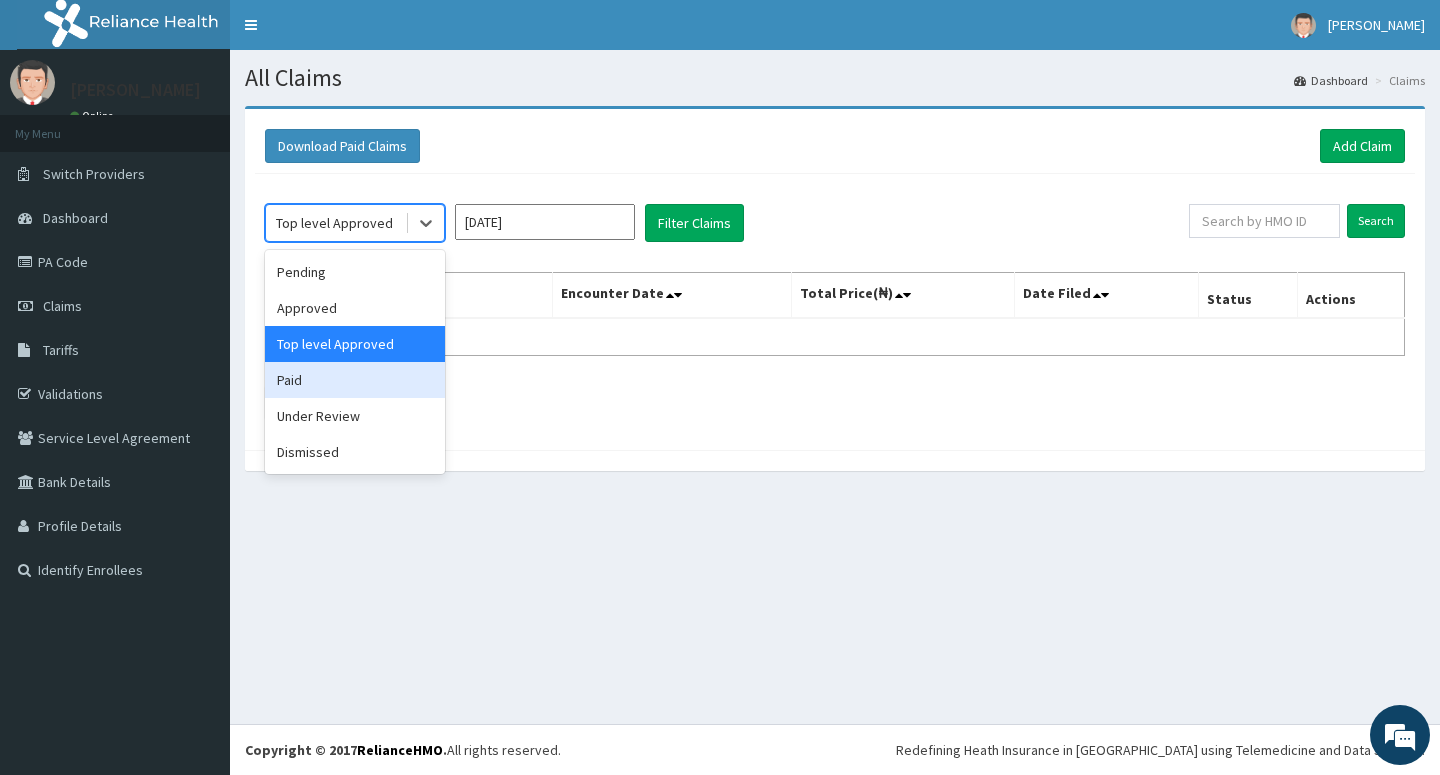 click on "Paid" at bounding box center [355, 380] 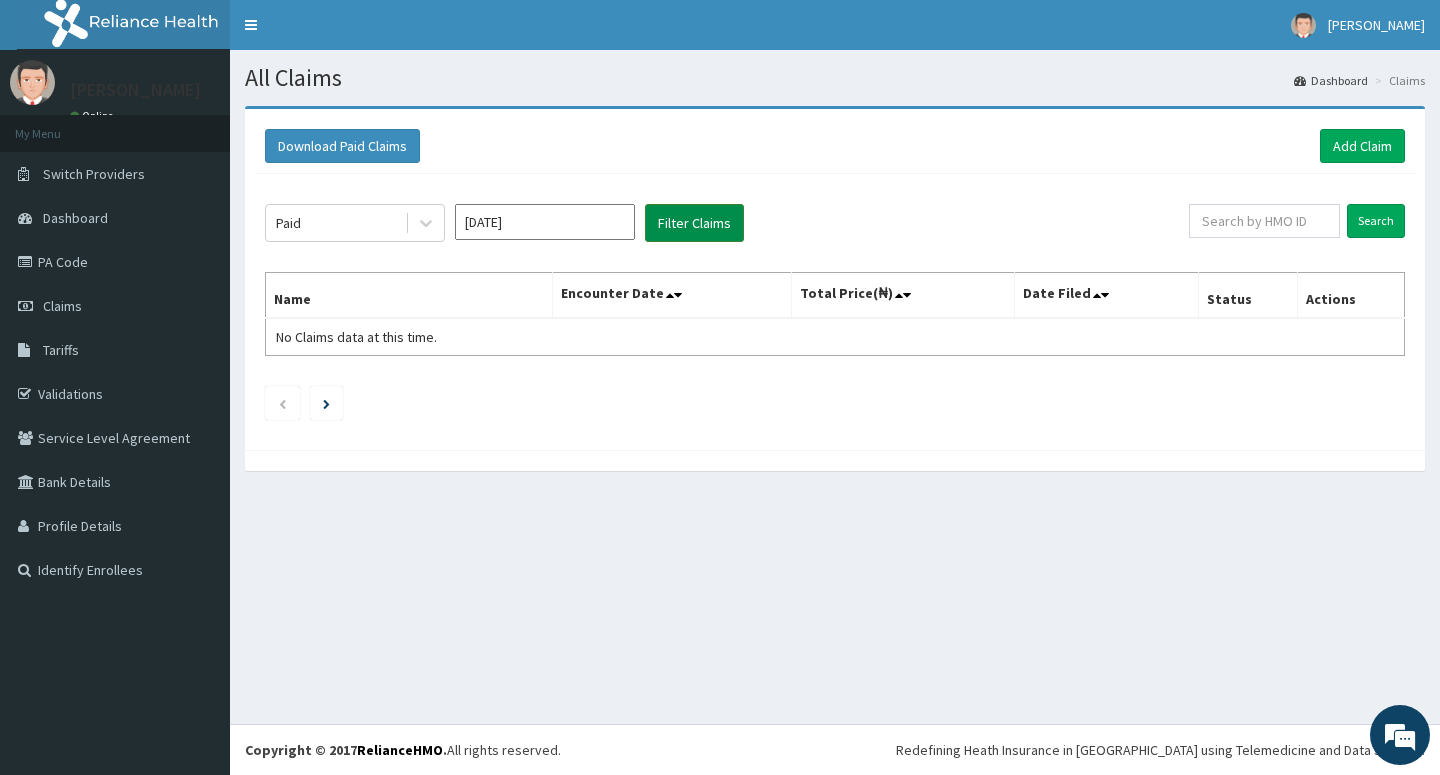 click on "Filter Claims" at bounding box center [694, 223] 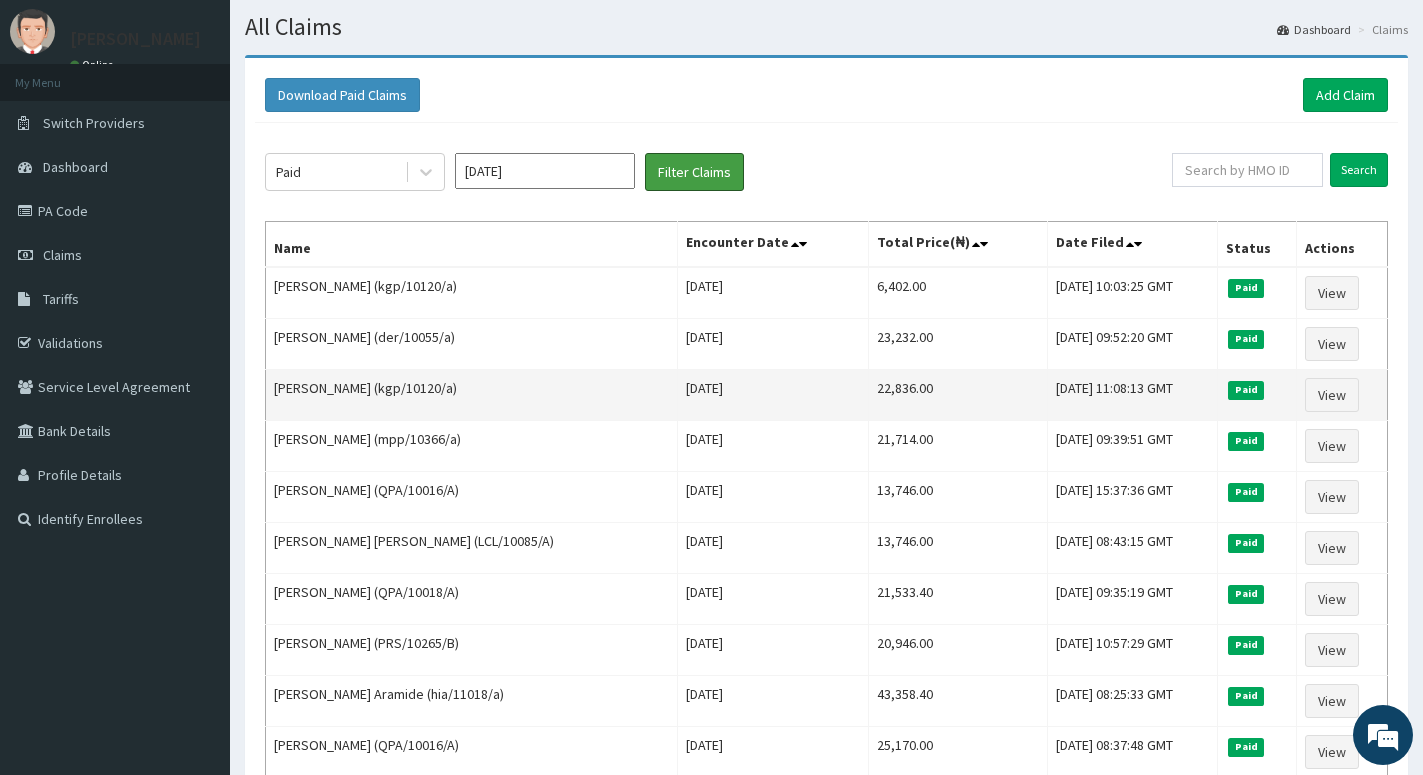 scroll, scrollTop: 0, scrollLeft: 0, axis: both 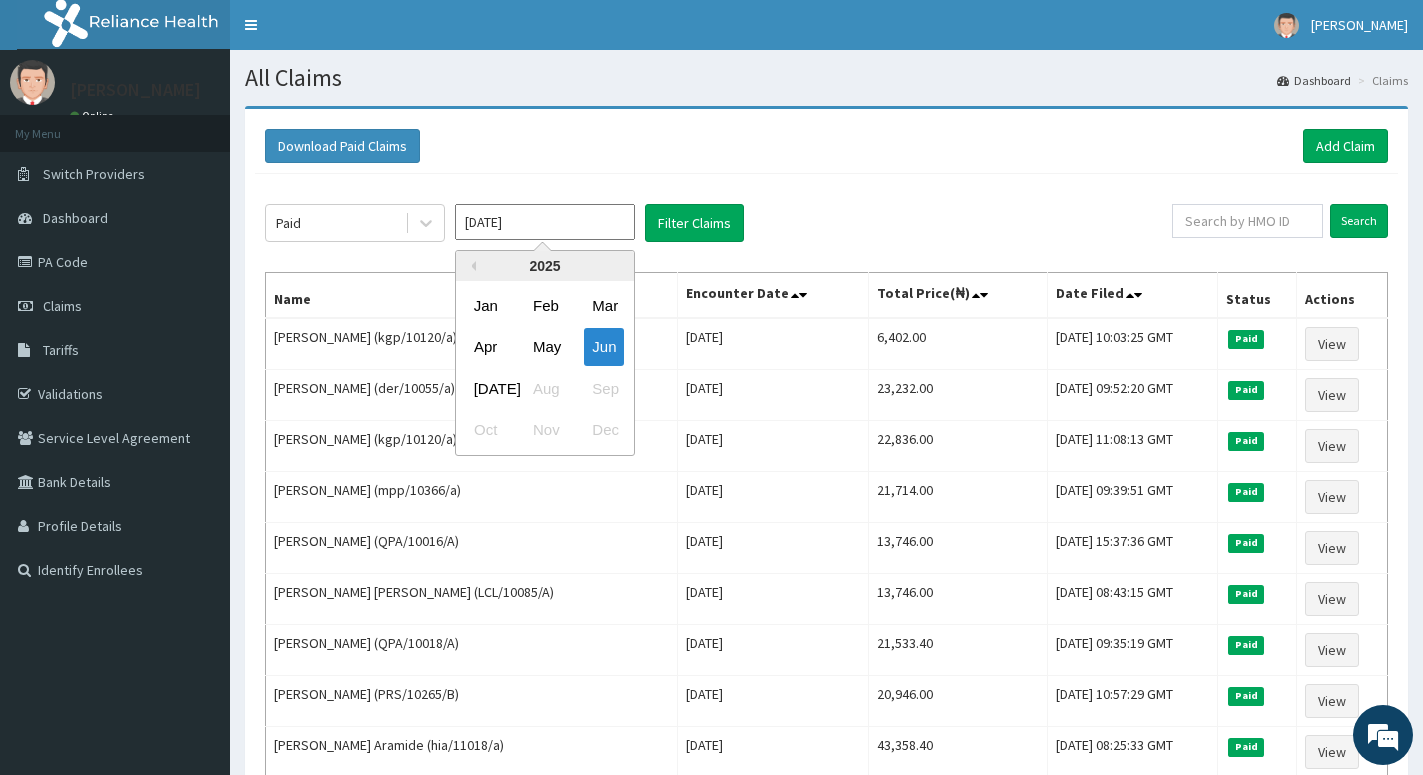 click on "[DATE]" at bounding box center (545, 222) 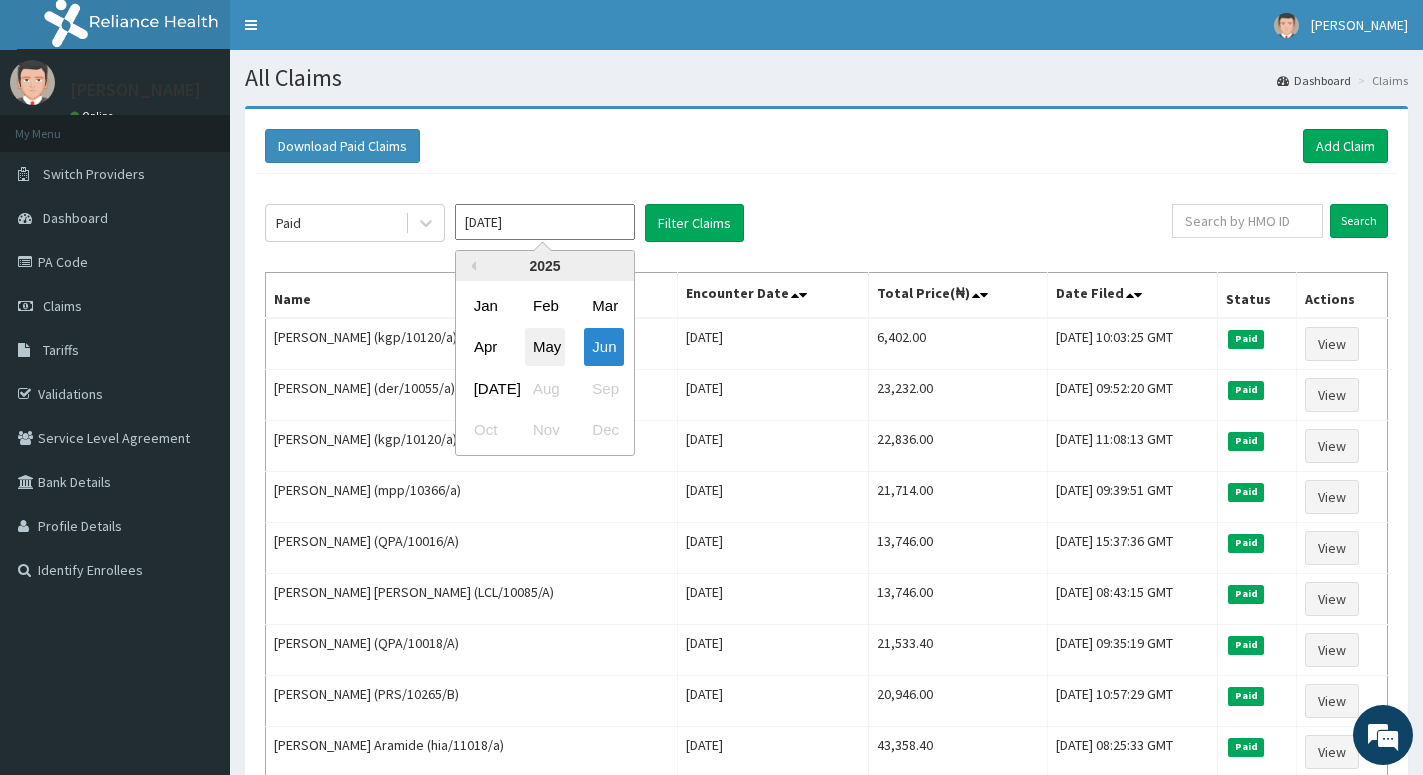 click on "May" at bounding box center (545, 347) 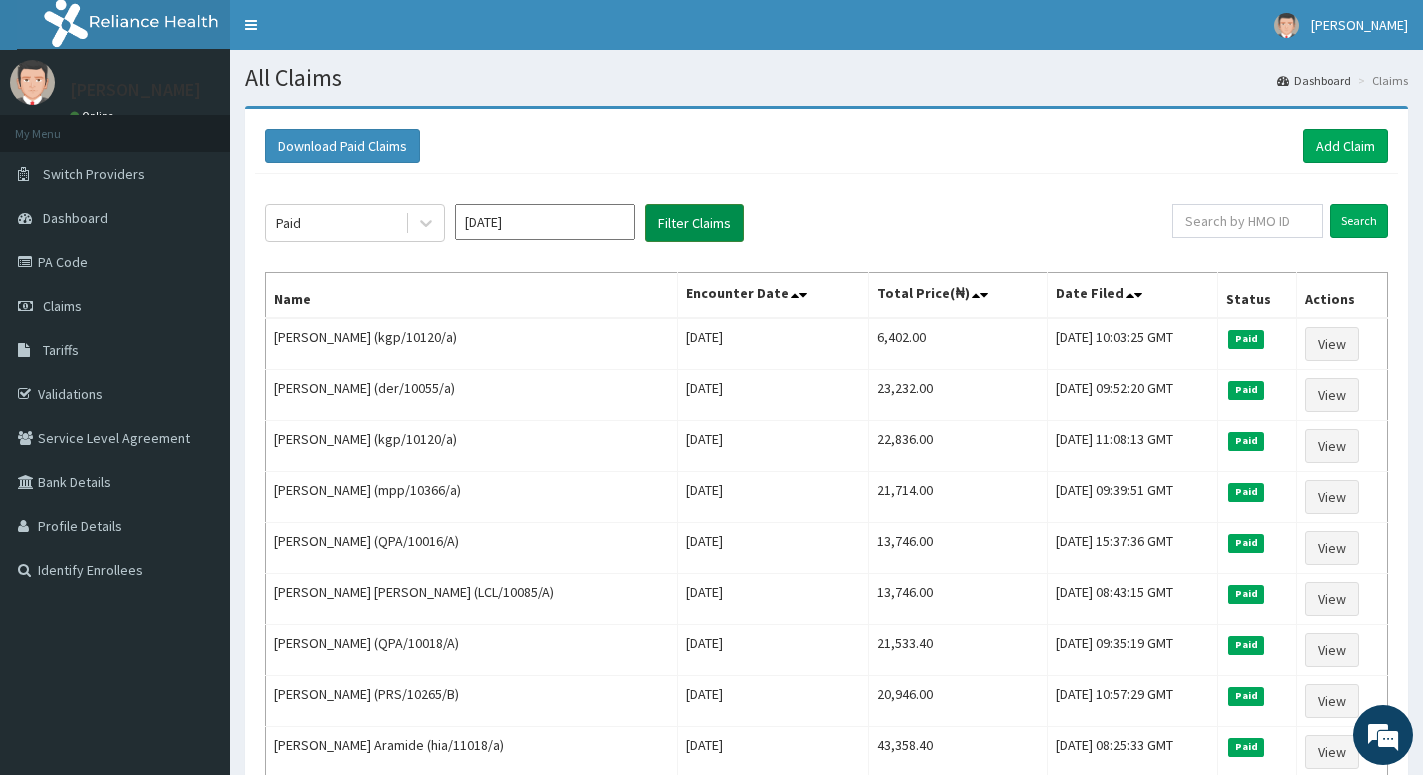click on "Filter Claims" at bounding box center (694, 223) 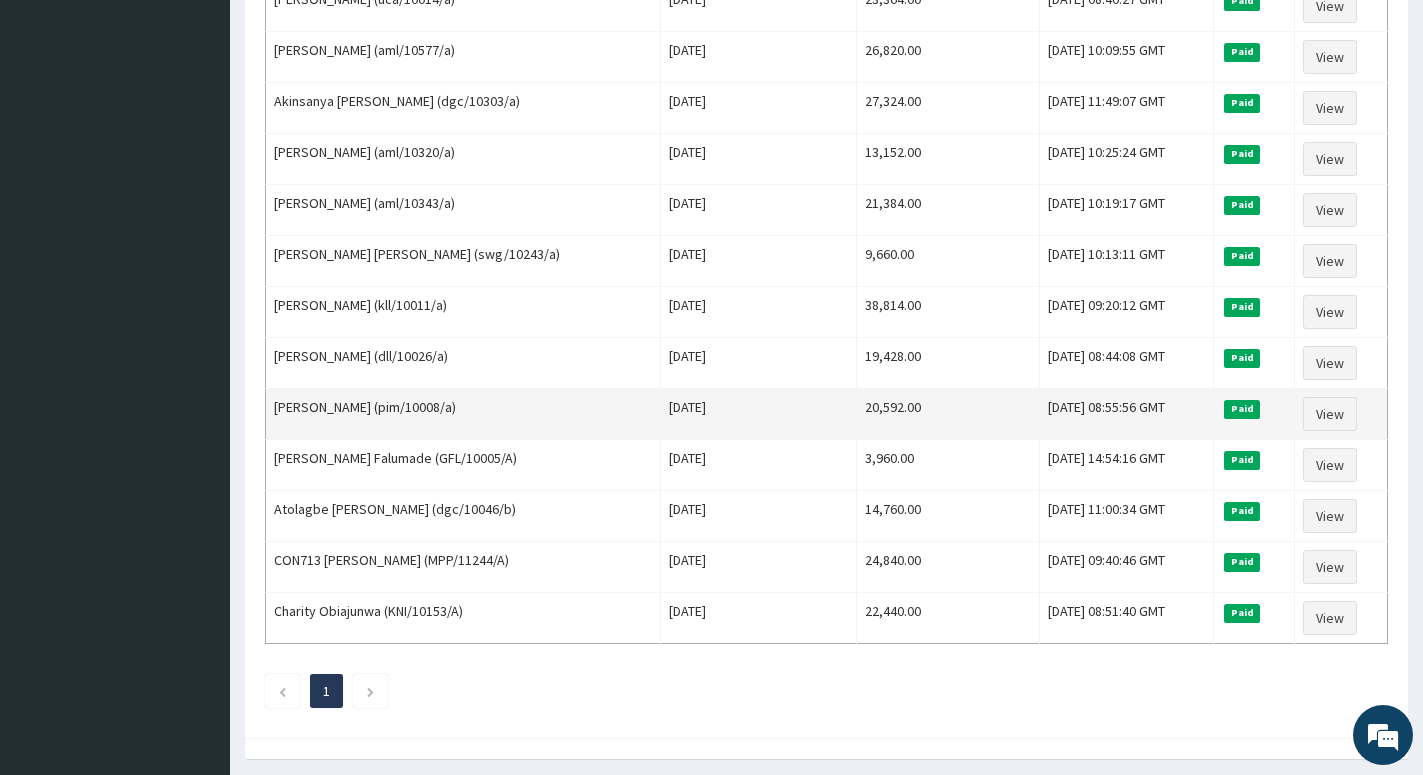 scroll, scrollTop: 1020, scrollLeft: 0, axis: vertical 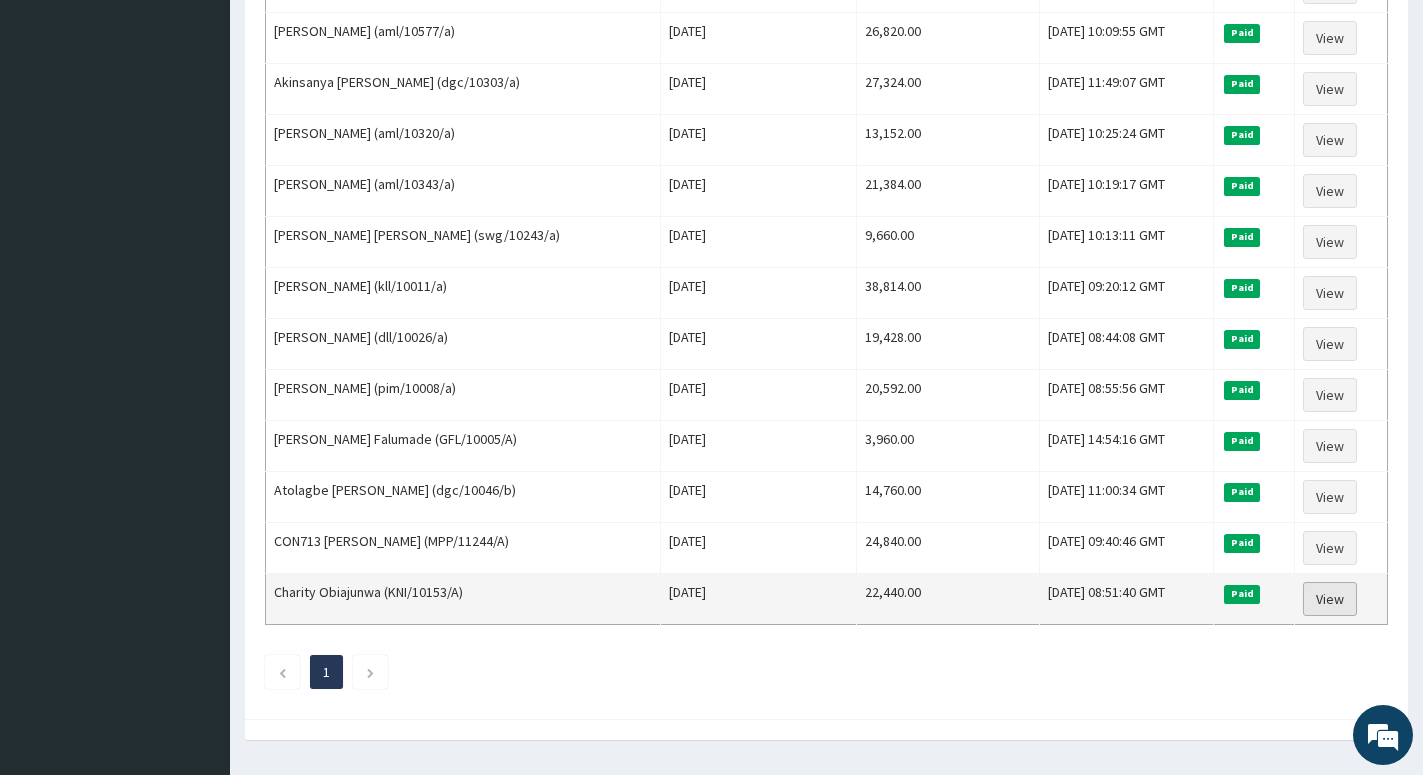 click on "View" at bounding box center [1330, 599] 